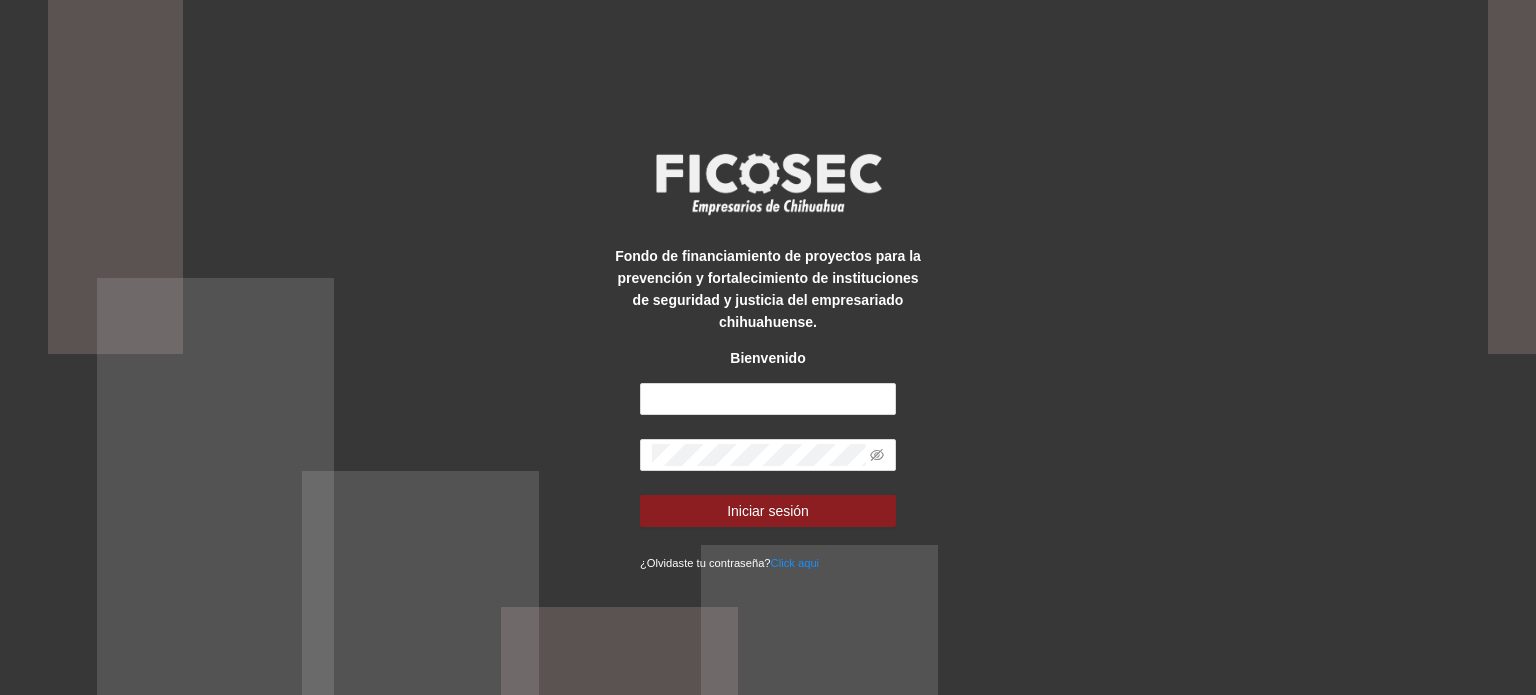 scroll, scrollTop: 0, scrollLeft: 0, axis: both 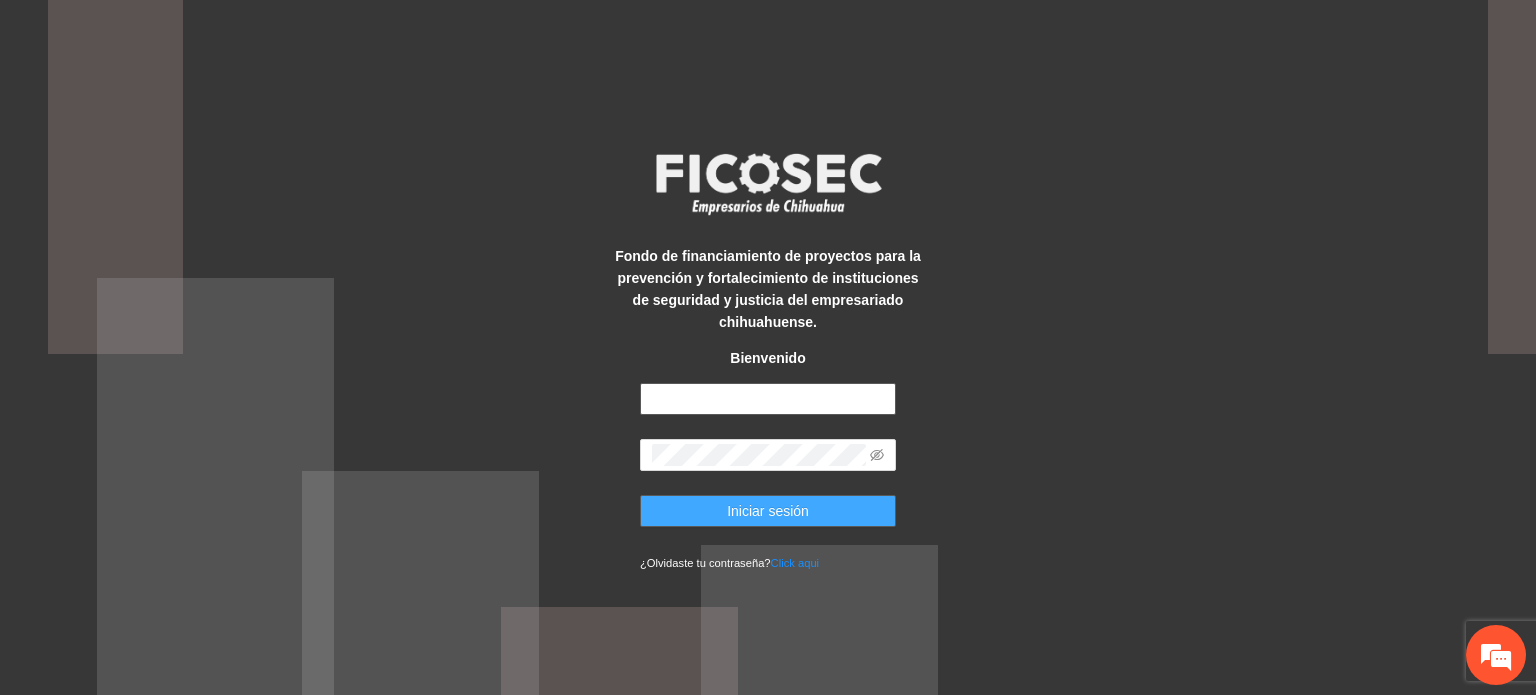 type on "**********" 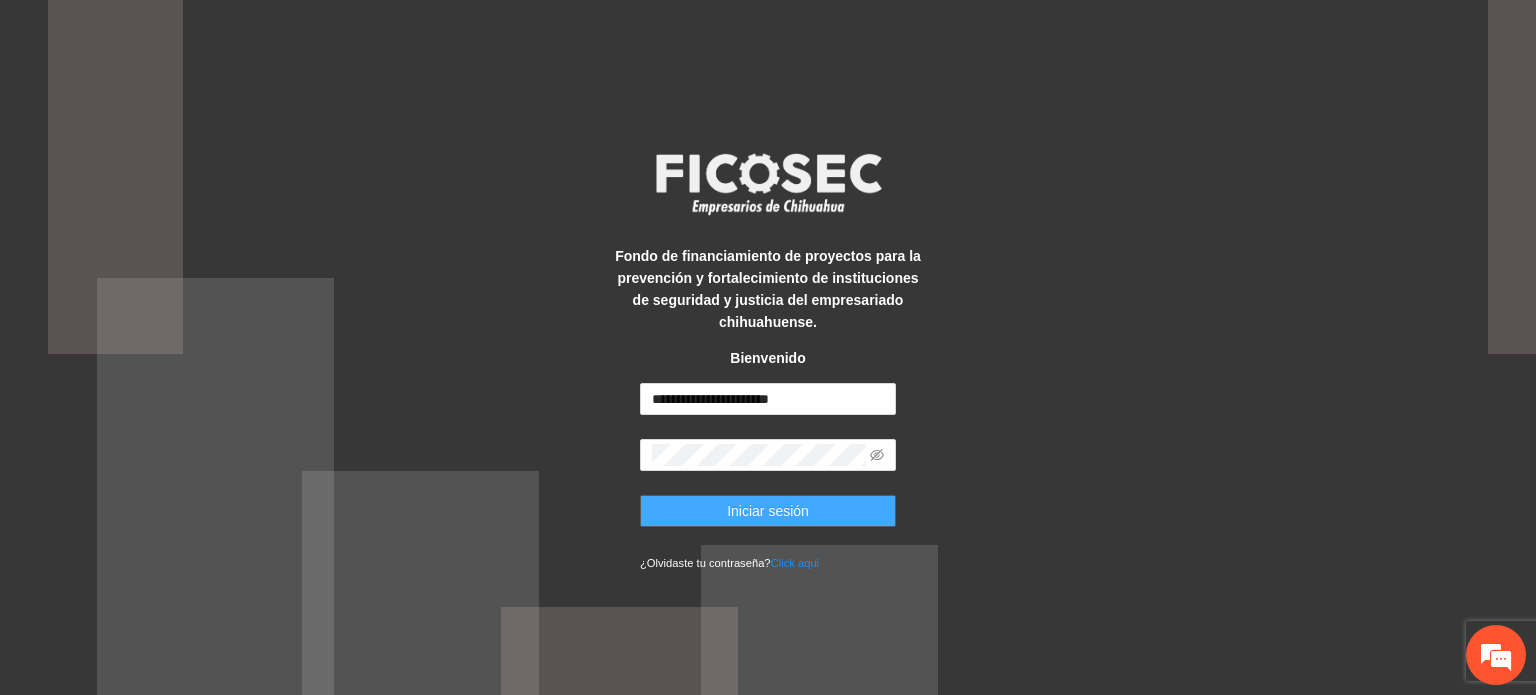 click on "Iniciar sesión" at bounding box center (768, 511) 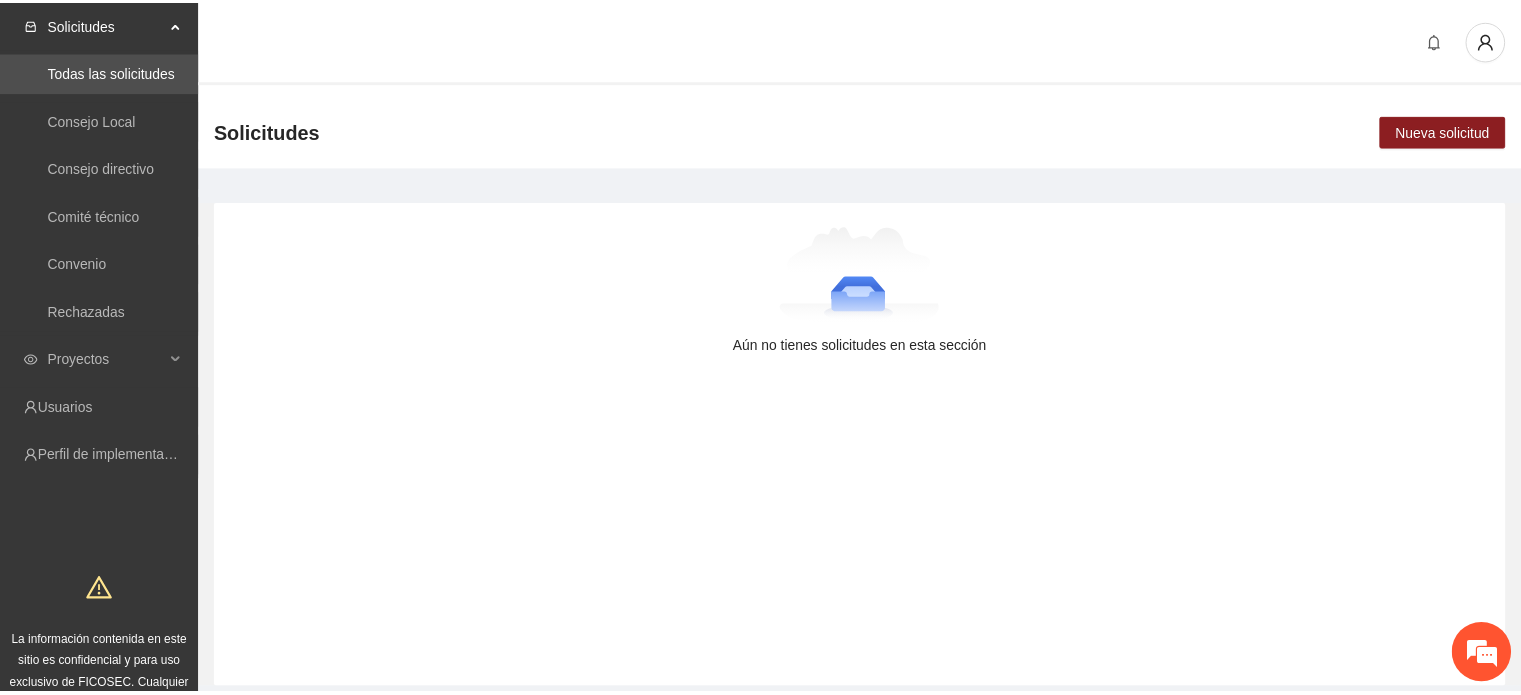 scroll, scrollTop: 0, scrollLeft: 0, axis: both 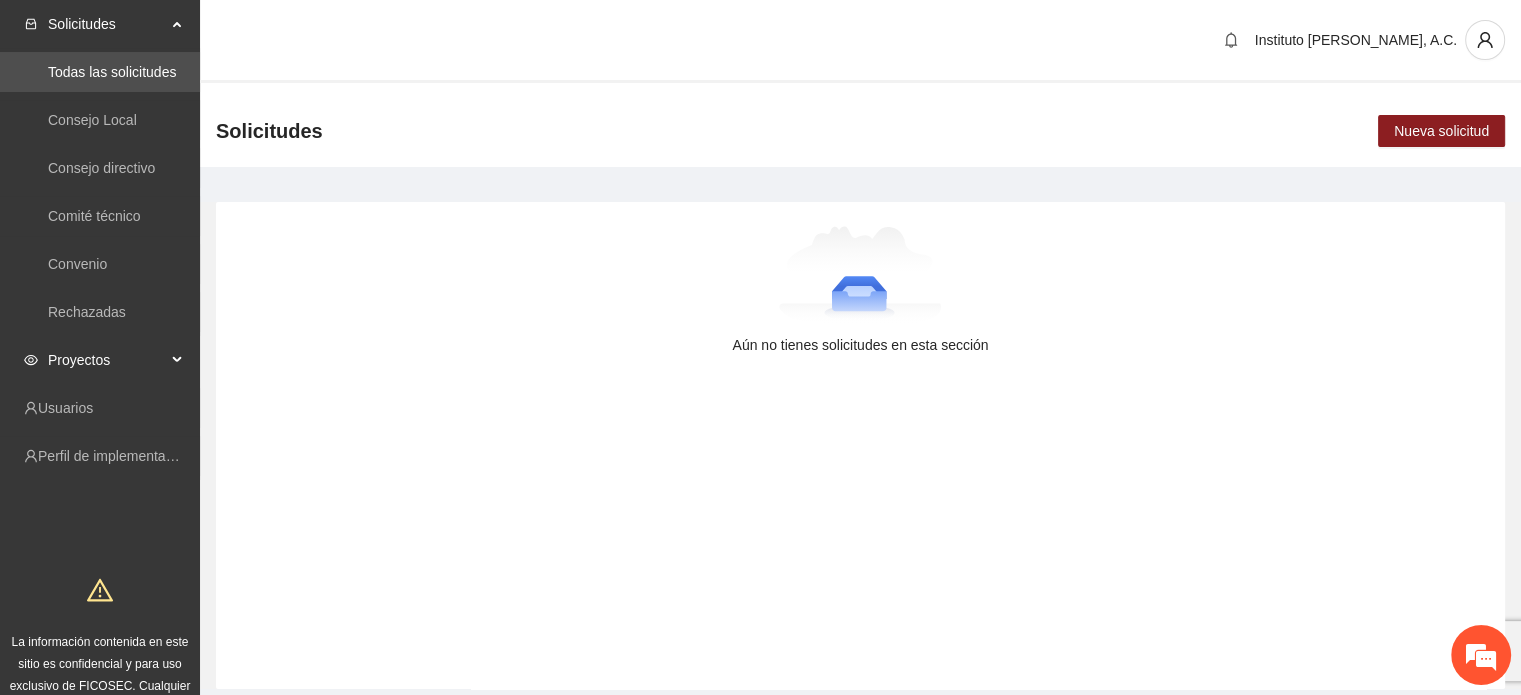 click on "Proyectos" at bounding box center (107, 360) 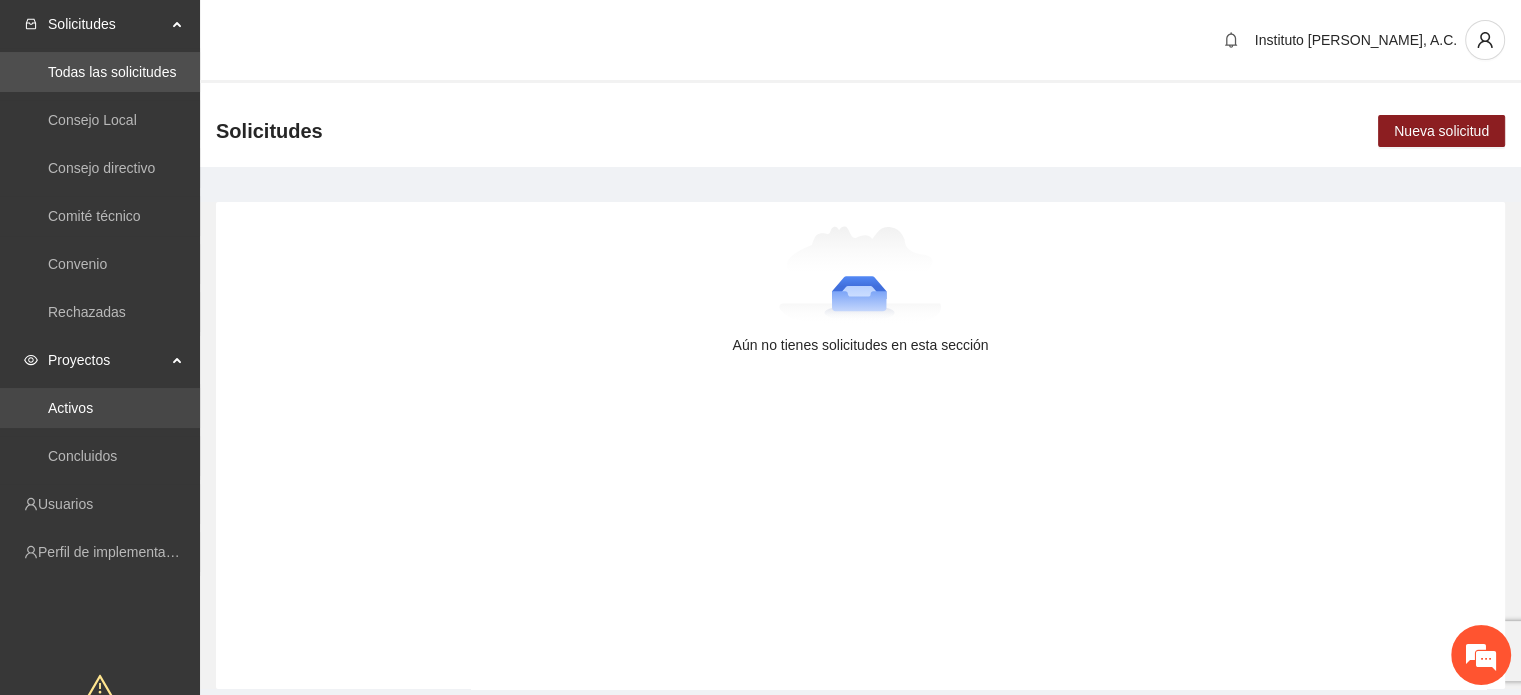 click on "Activos" at bounding box center [70, 408] 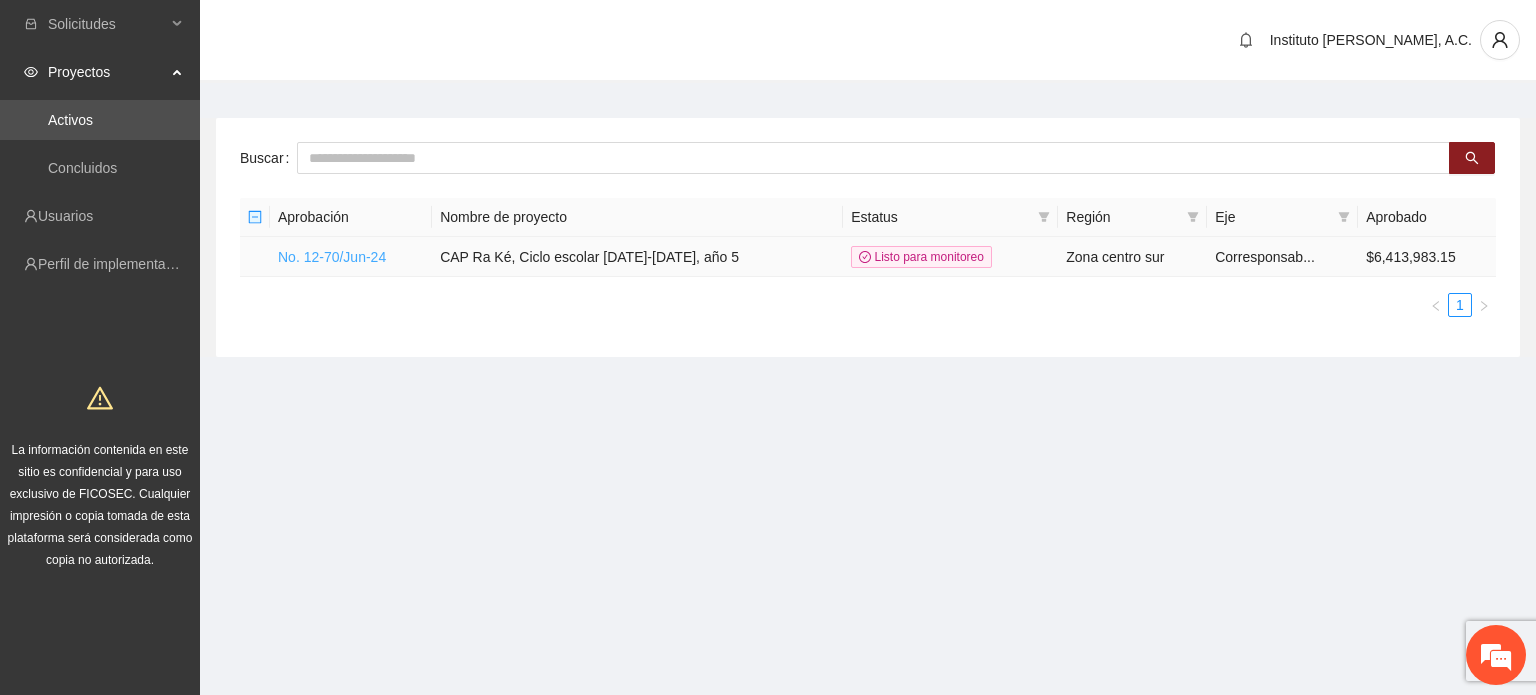 click on "No. 12-70/Jun-24" at bounding box center [332, 257] 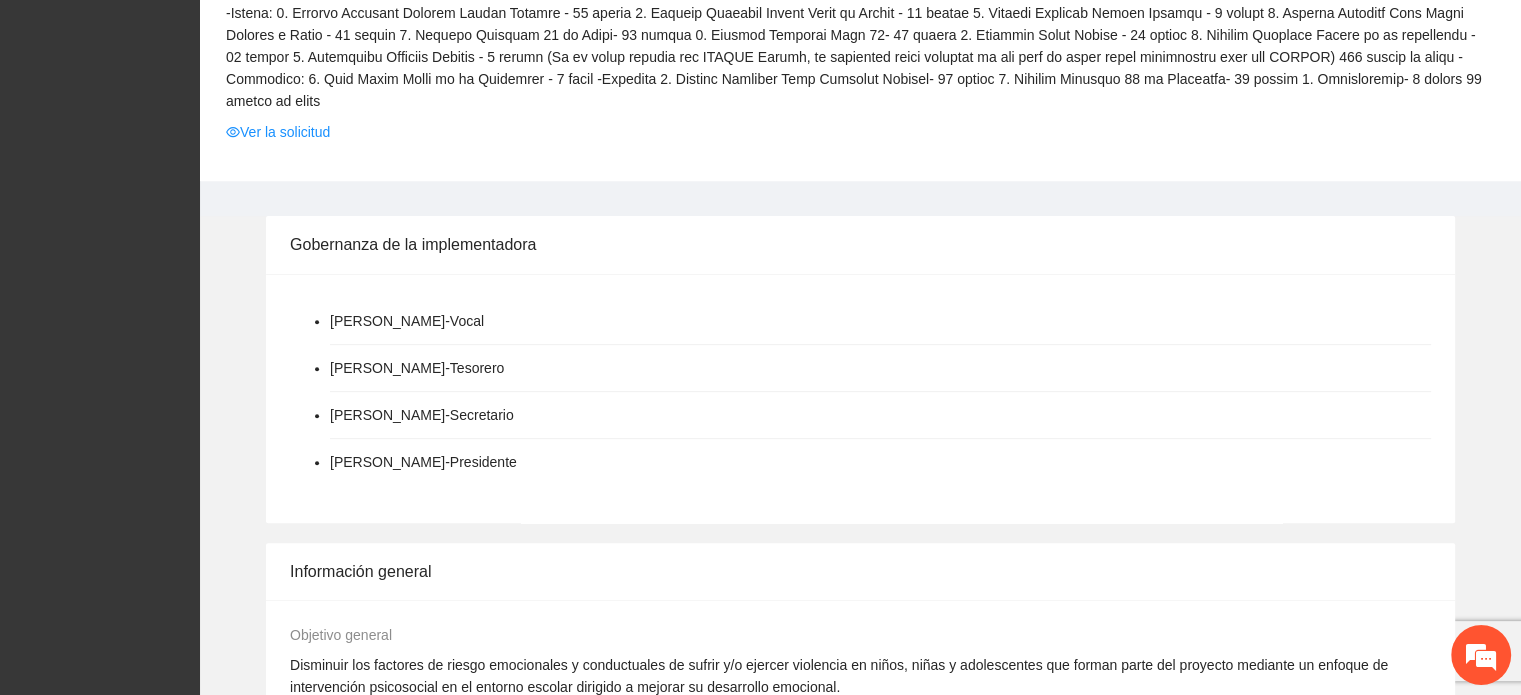 scroll, scrollTop: 500, scrollLeft: 0, axis: vertical 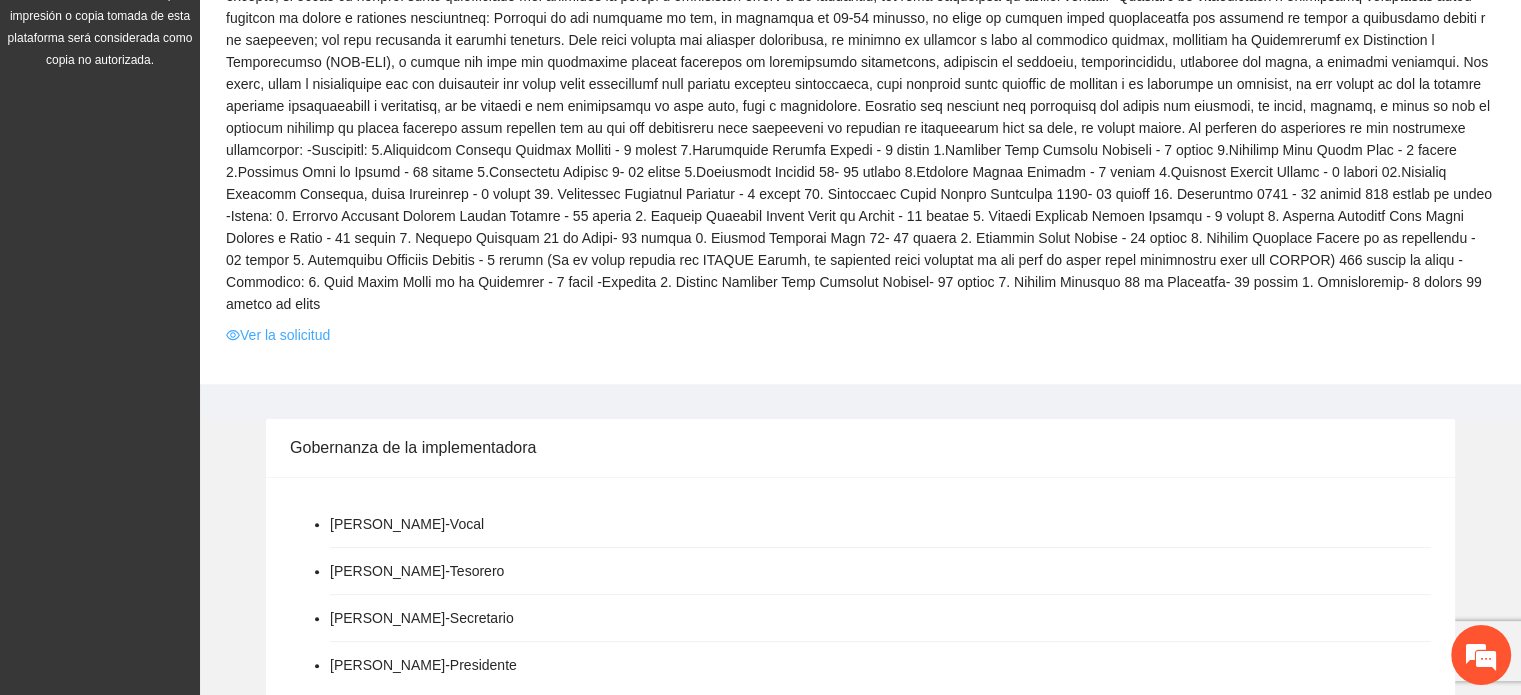 click on "Ver la solicitud" at bounding box center (278, 335) 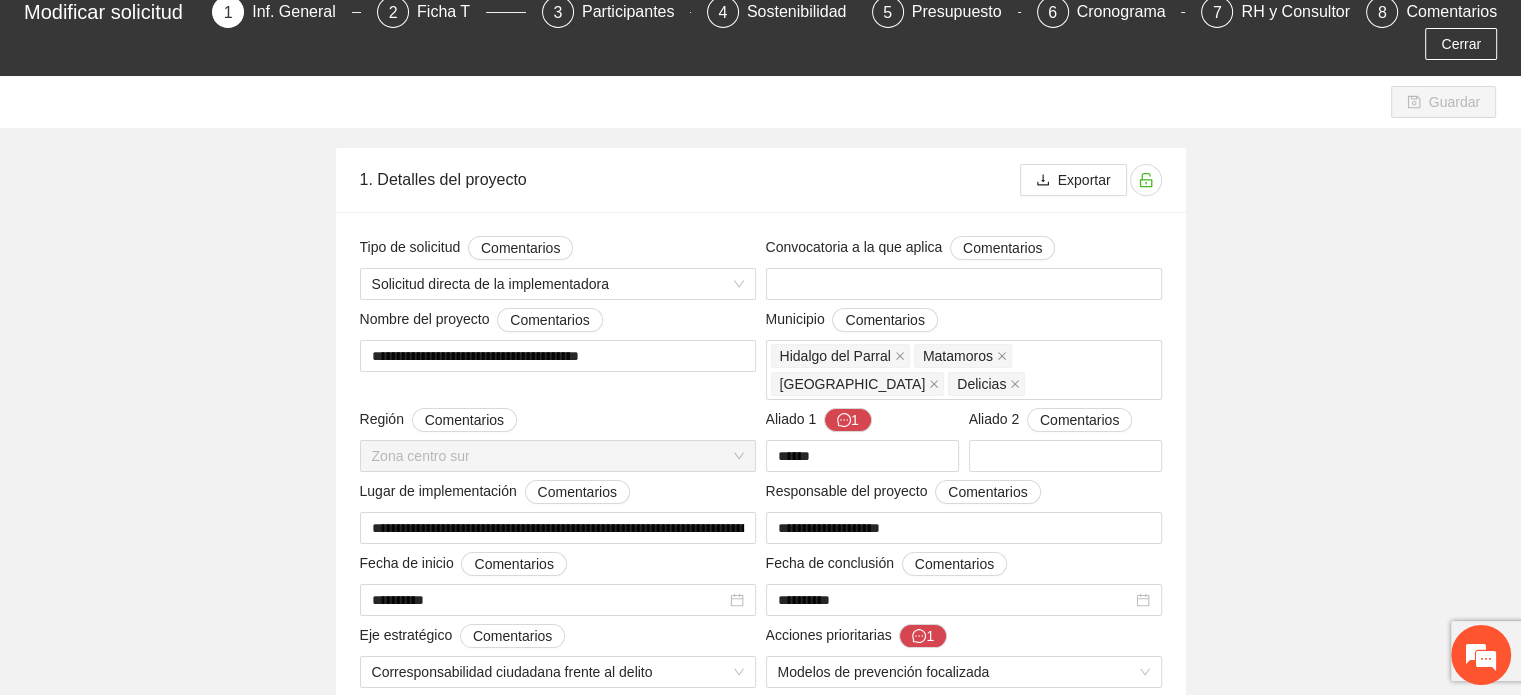 scroll, scrollTop: 0, scrollLeft: 0, axis: both 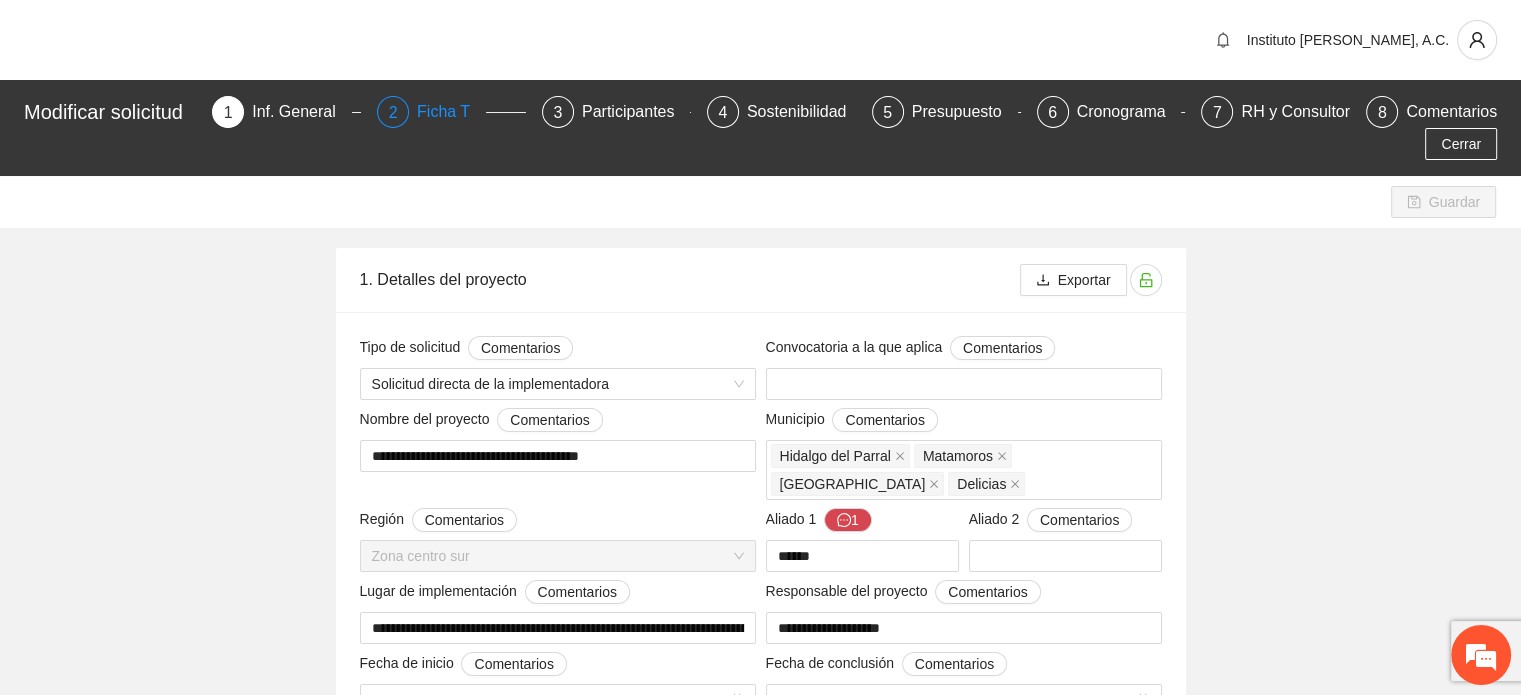 click on "Ficha T" at bounding box center [451, 112] 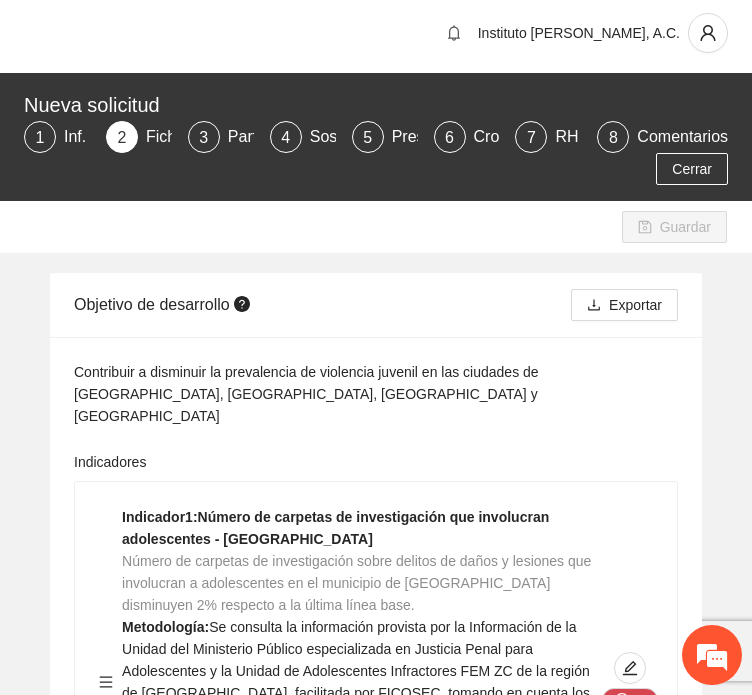 scroll, scrollTop: 0, scrollLeft: 0, axis: both 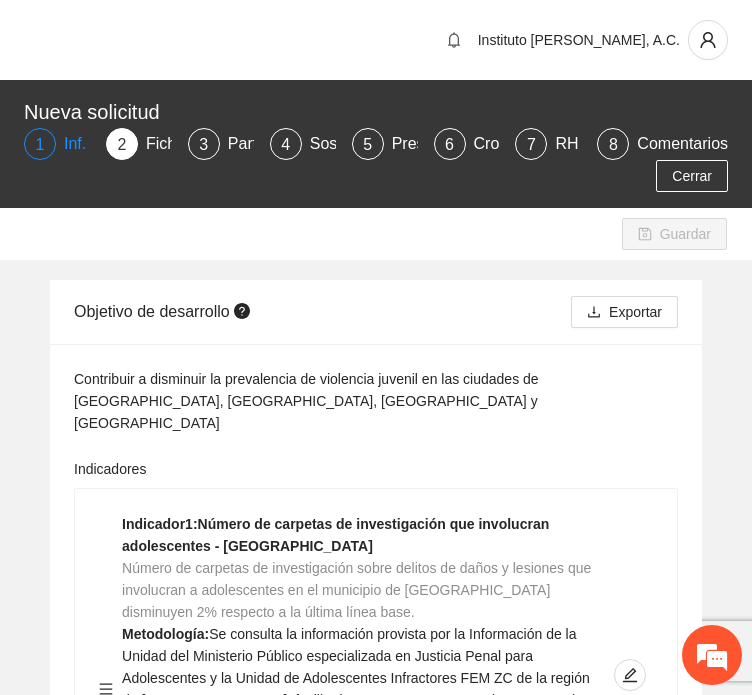 click on "1 Inf. General" at bounding box center (57, 144) 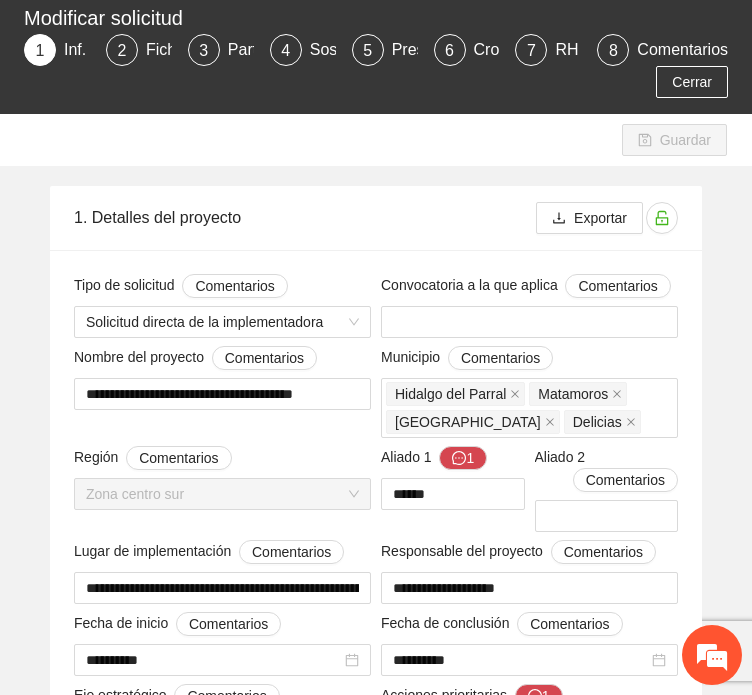 type 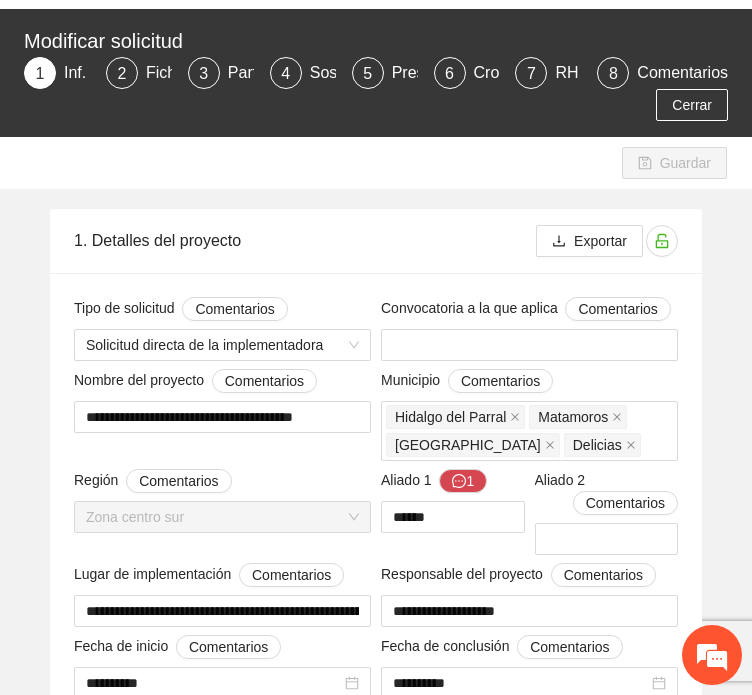 scroll, scrollTop: 0, scrollLeft: 0, axis: both 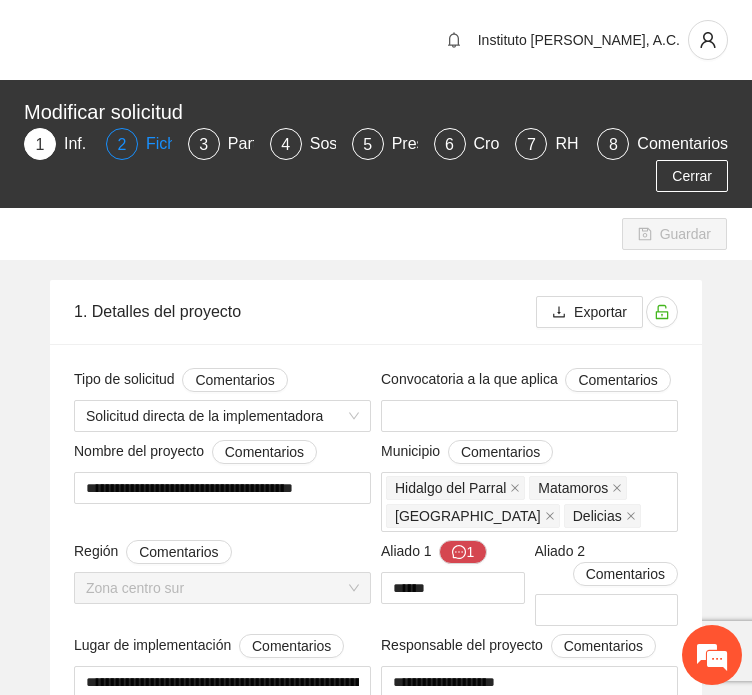 click on "Ficha T" at bounding box center (180, 144) 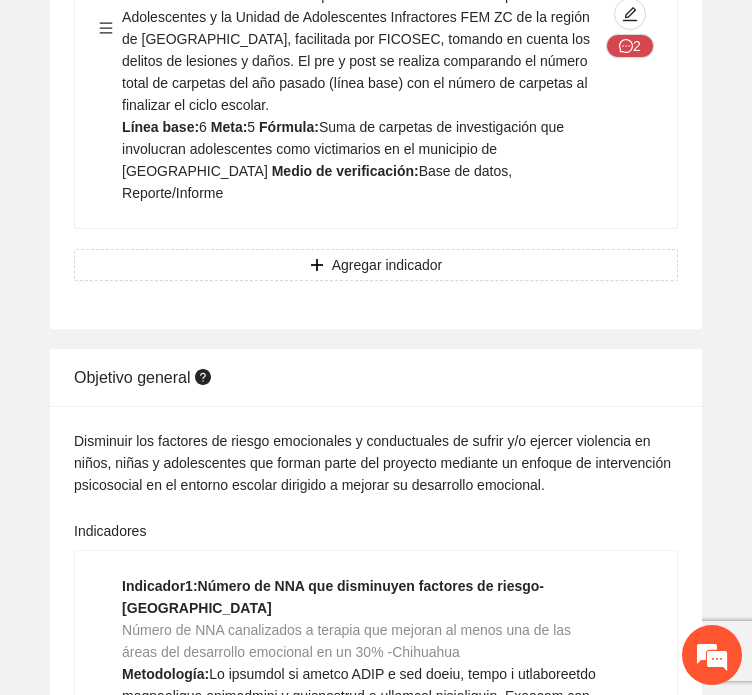 scroll, scrollTop: 2100, scrollLeft: 0, axis: vertical 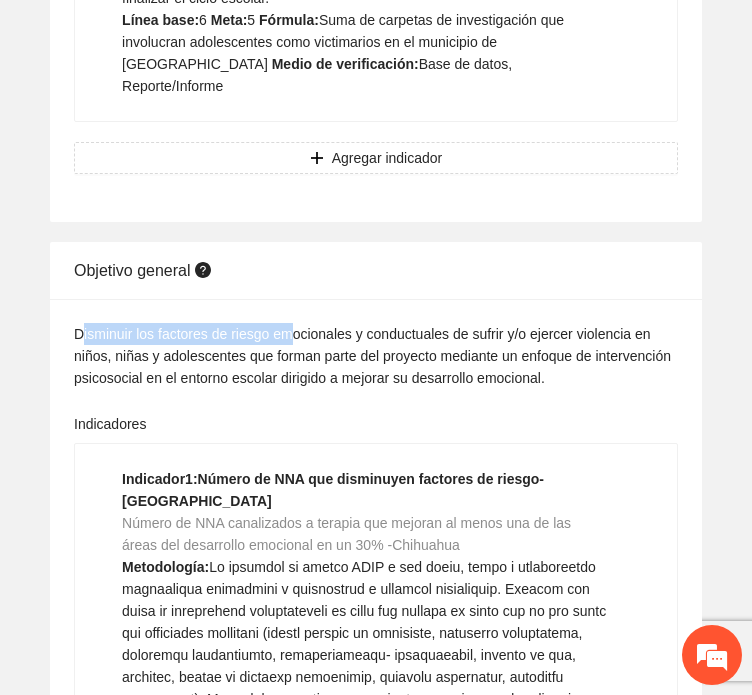 drag, startPoint x: 79, startPoint y: 154, endPoint x: 286, endPoint y: 155, distance: 207.00241 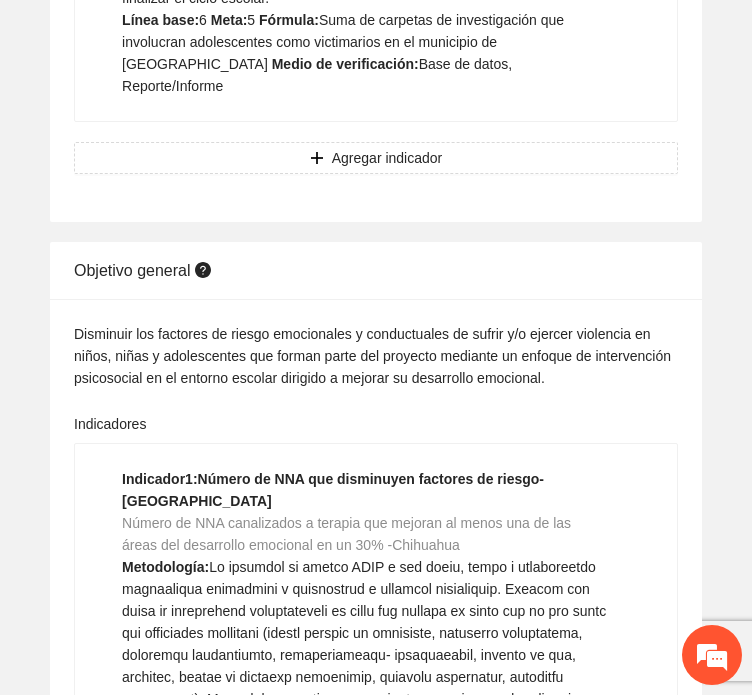 click on "Disminuir los factores de riesgo emocionales y conductuales de sufrir y/o ejercer violencia en niños, niñas y adolescentes que forman parte del proyecto mediante un enfoque de intervención psicosocial en el entorno escolar dirigido a mejorar su desarrollo emocional." at bounding box center (376, -1699) 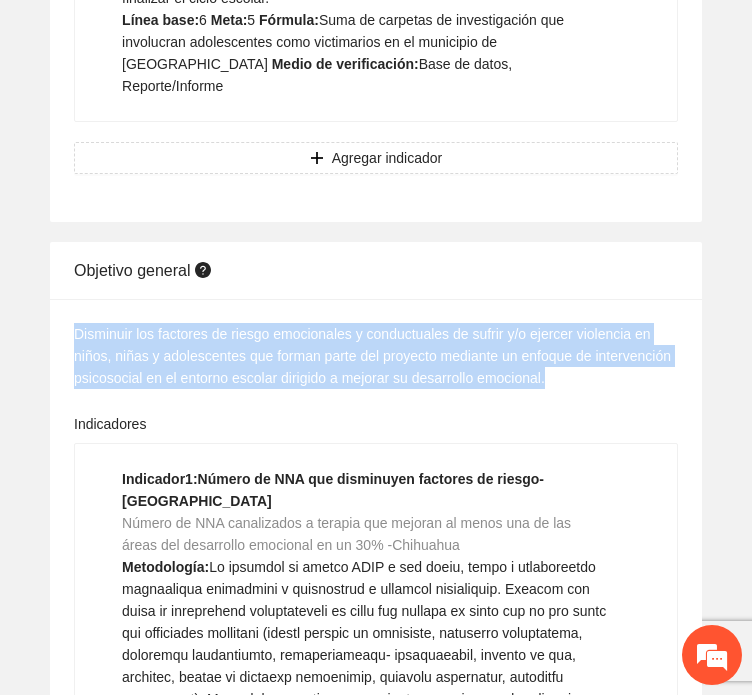 drag, startPoint x: 74, startPoint y: 152, endPoint x: 548, endPoint y: 199, distance: 476.32446 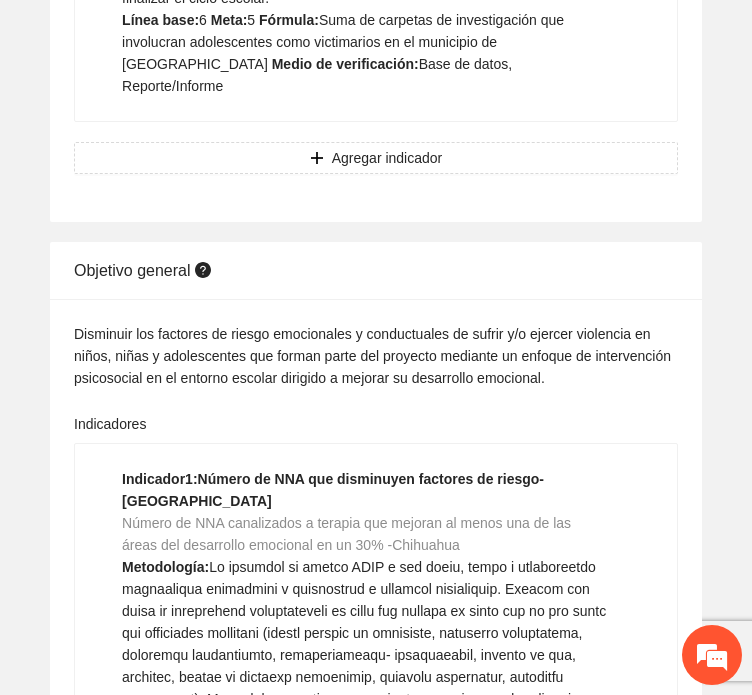 click on "Disminuir los factores de riesgo emocionales y conductuales de sufrir y/o ejercer violencia en niños, niñas y adolescentes que forman parte del proyecto mediante un enfoque de intervención psicosocial en el entorno escolar dirigido a mejorar su desarrollo emocional. Indicadores Indicador  1 :  Número de NNA que disminuyen factores de riesgo- Chihuahua Número de NNA canalizados a terapia que mejoran al menos una de las áreas del desarrollo emocional en un 30%  -Chihuahua Metodología:  Línea base:  223   Meta:  245   Fórmula:  Suma de NNA que mejoran al menos una de las áreas del desarrollo emocional   Medio de verificación:  Reporte/Informe, Base de datos 6 Indicador  2 :  Número de NNA que disminuyen factores de riesgo - Parral Número de NNA canalizados a terapia que mejoran al menos una de las áreas del desarrollo emocional en un 30%  -Parral Metodología:  Línea base:  150   Meta:  180   Fórmula:  Suma de NNA que mejoran al menos una de las áreas del desarrollo emocional   0 3 :  8" at bounding box center [376, -779] 